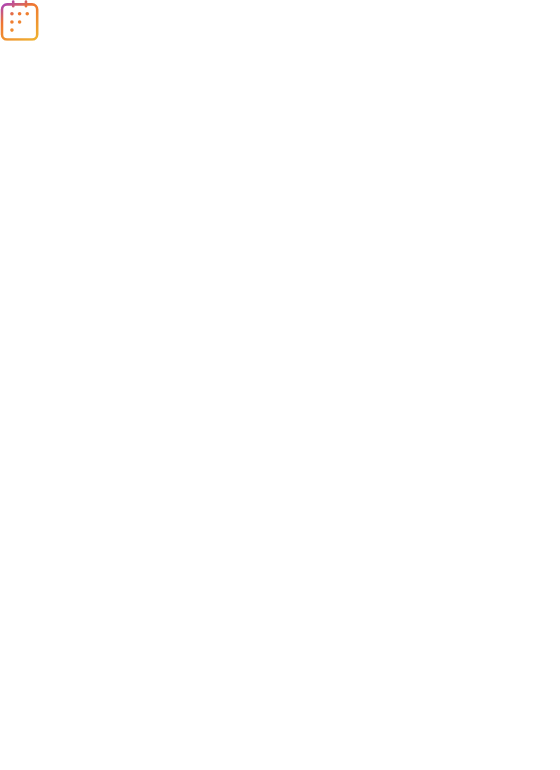 scroll, scrollTop: 0, scrollLeft: 0, axis: both 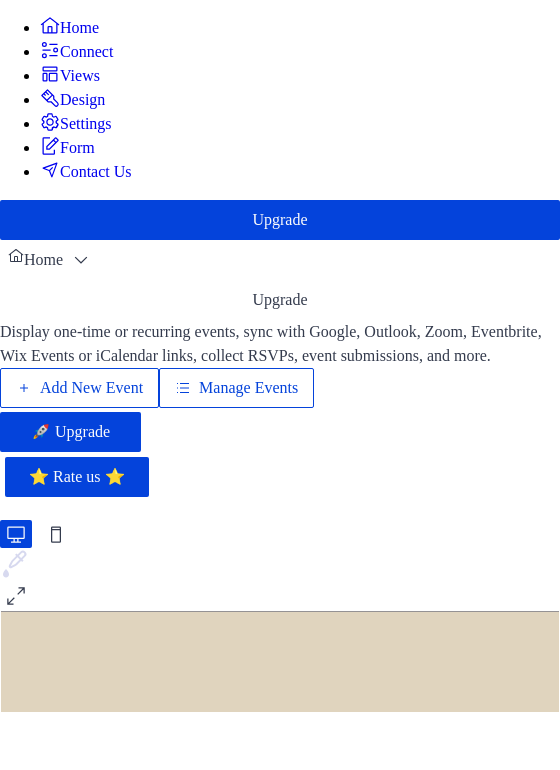 click on "Manage Events" at bounding box center (248, 388) 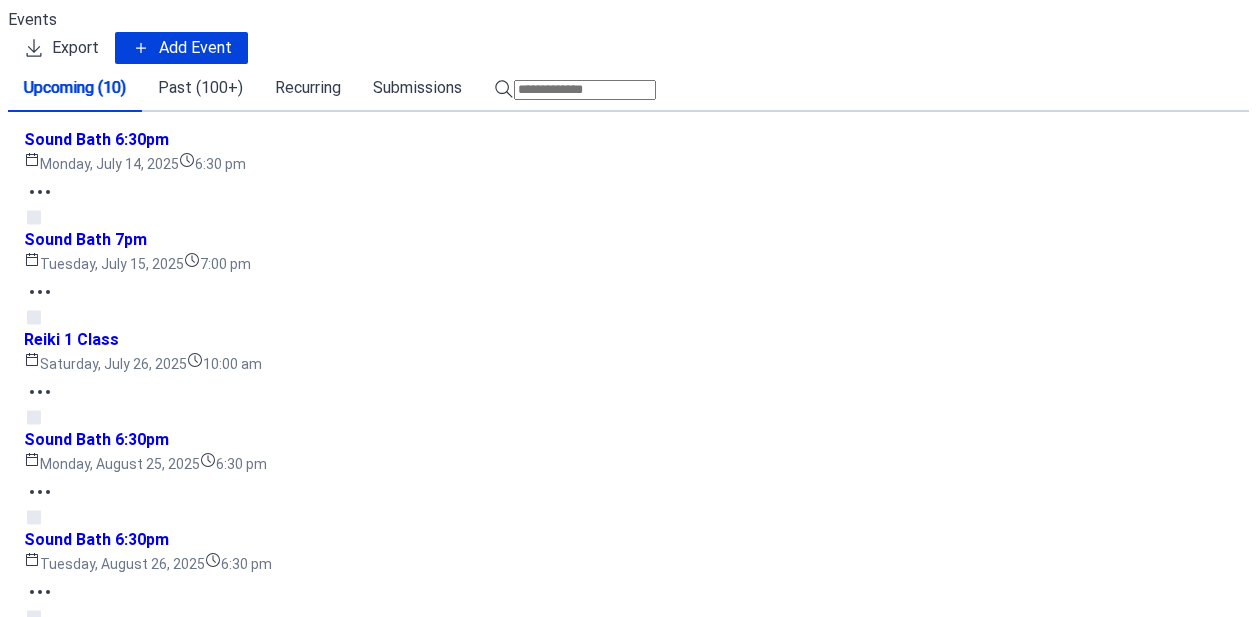 scroll, scrollTop: 0, scrollLeft: 0, axis: both 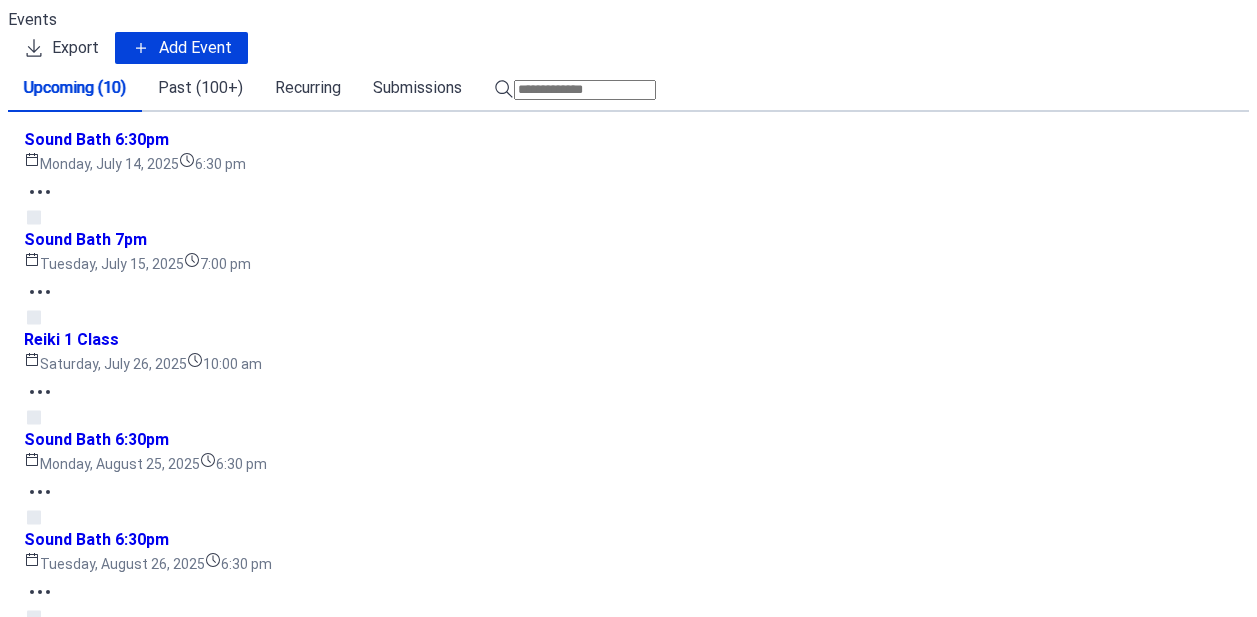 click 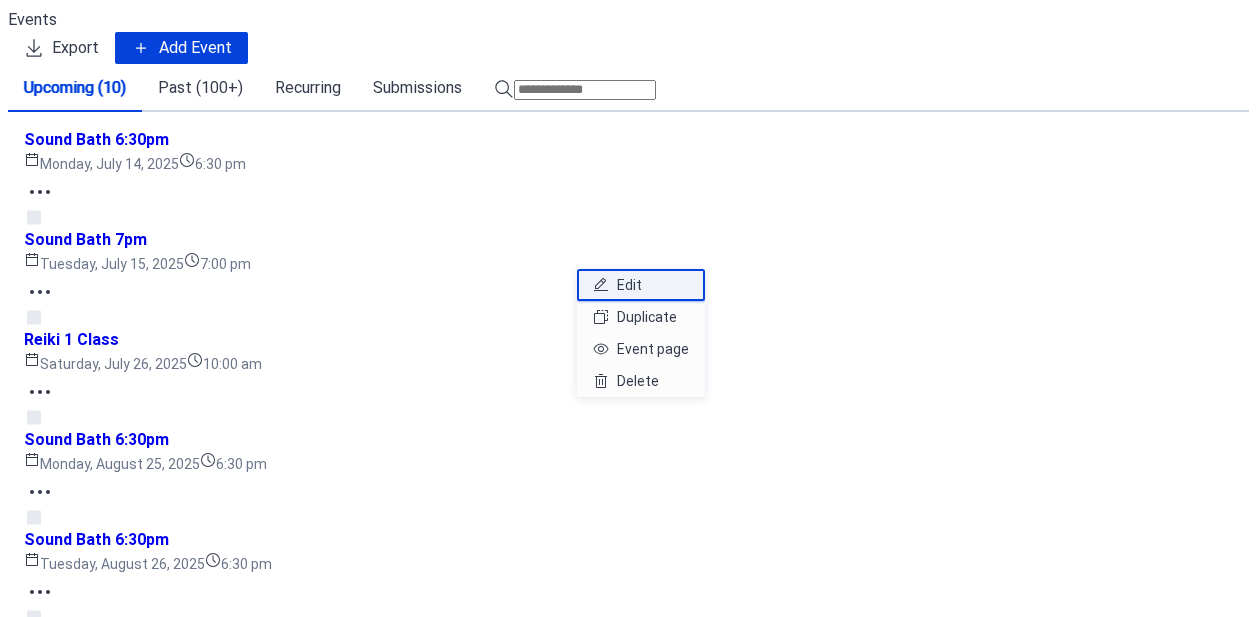 click on "Edit" at bounding box center (629, 285) 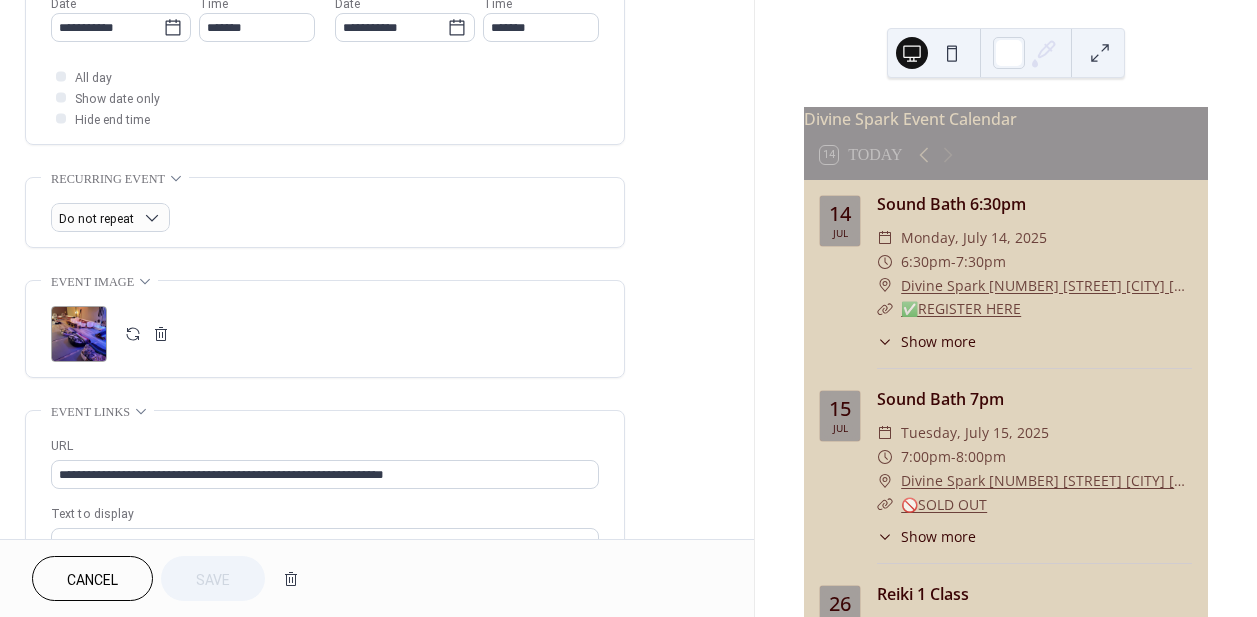 scroll, scrollTop: 944, scrollLeft: 0, axis: vertical 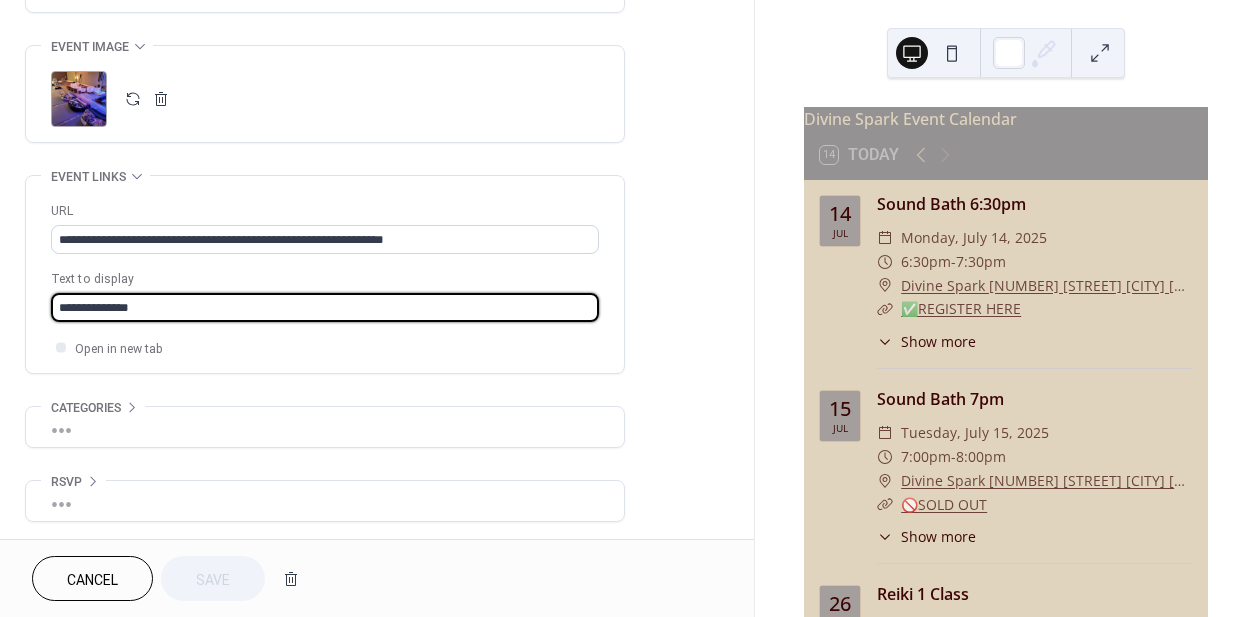 click on "**********" at bounding box center [325, 307] 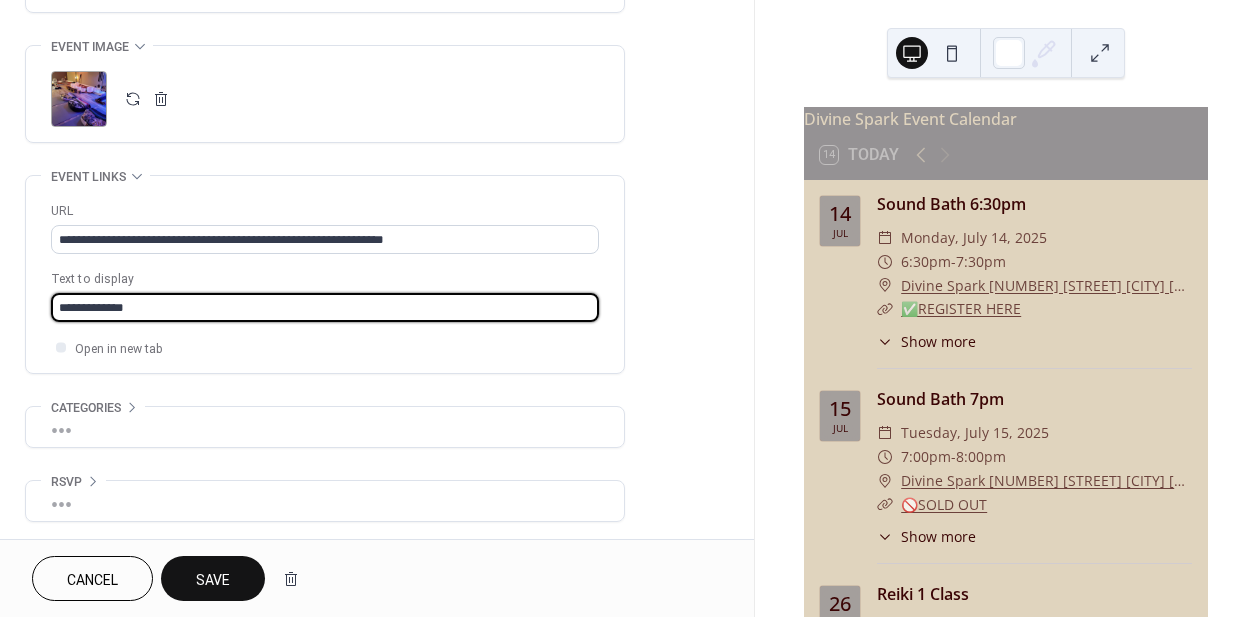 drag, startPoint x: 173, startPoint y: 292, endPoint x: 17, endPoint y: 296, distance: 156.05127 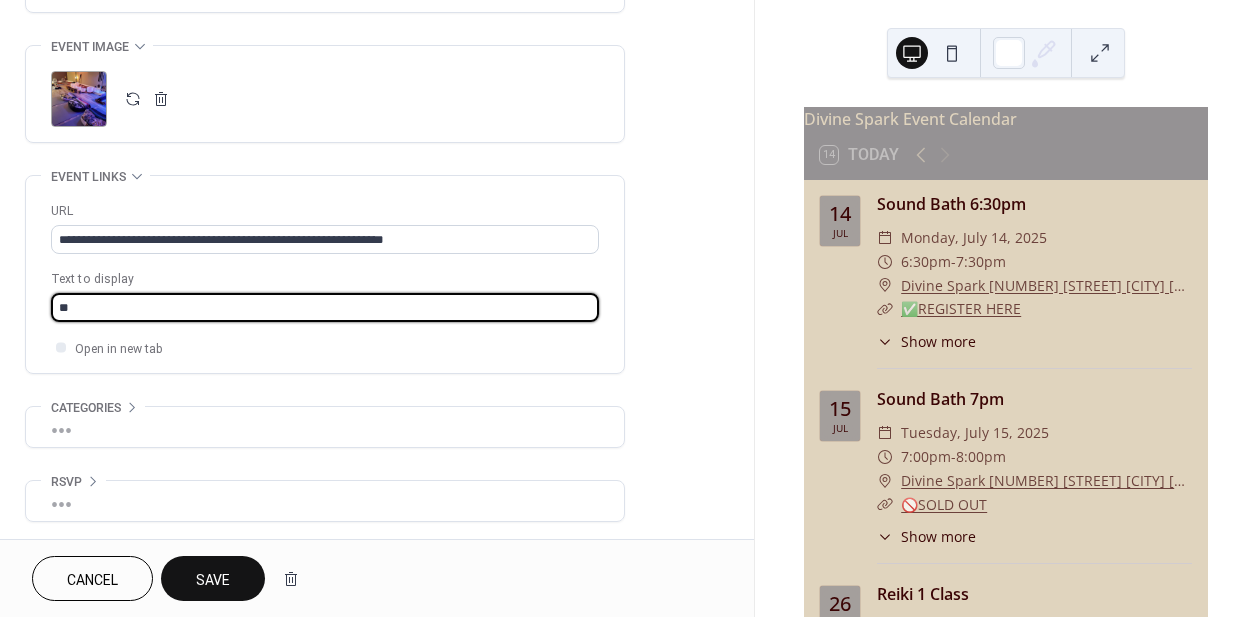type on "**********" 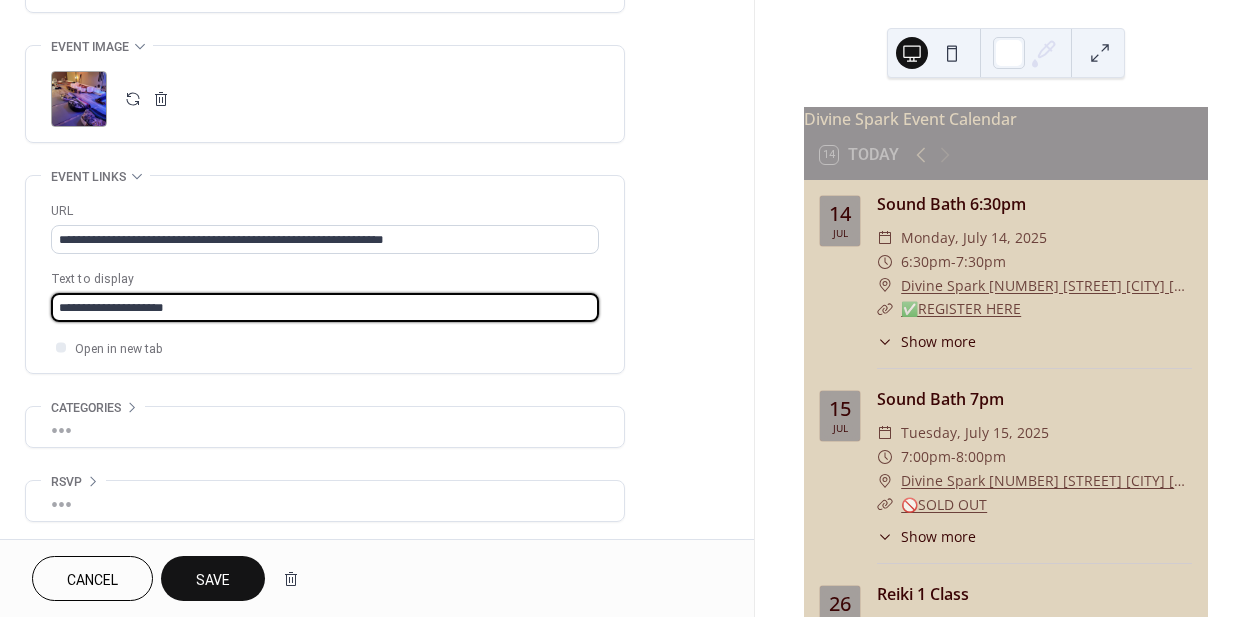 click on "Save" at bounding box center (213, 578) 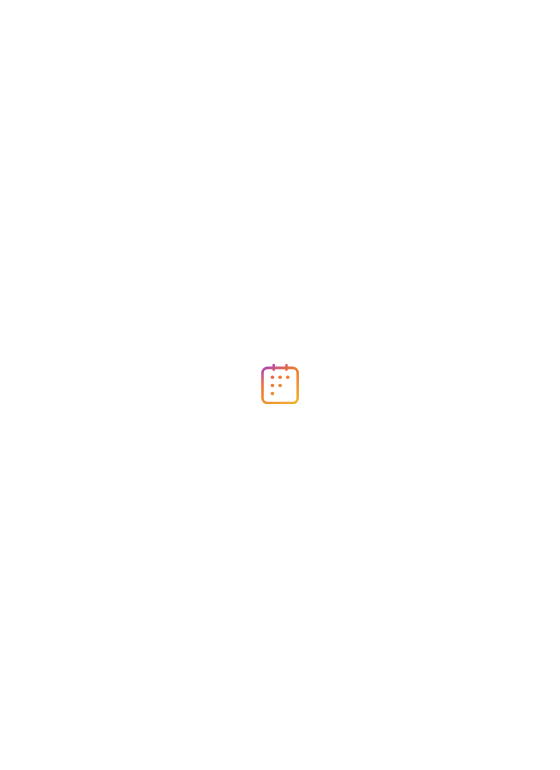 scroll, scrollTop: 0, scrollLeft: 0, axis: both 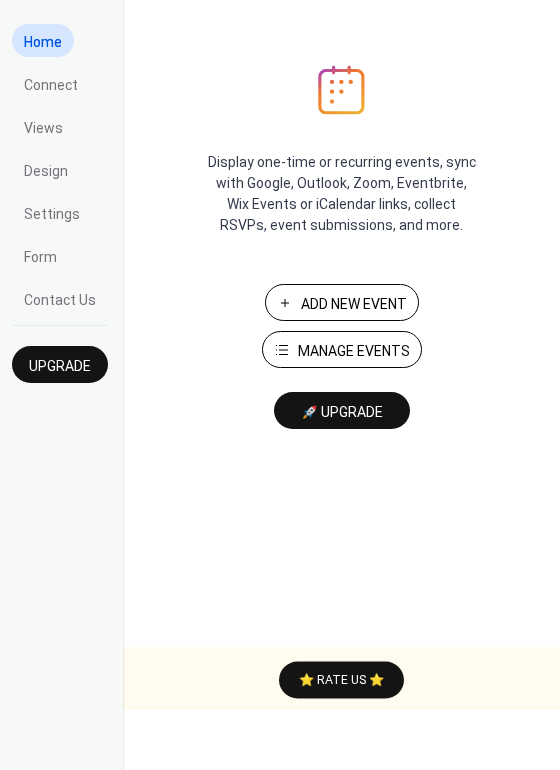 click on "Manage Events" at bounding box center [354, 351] 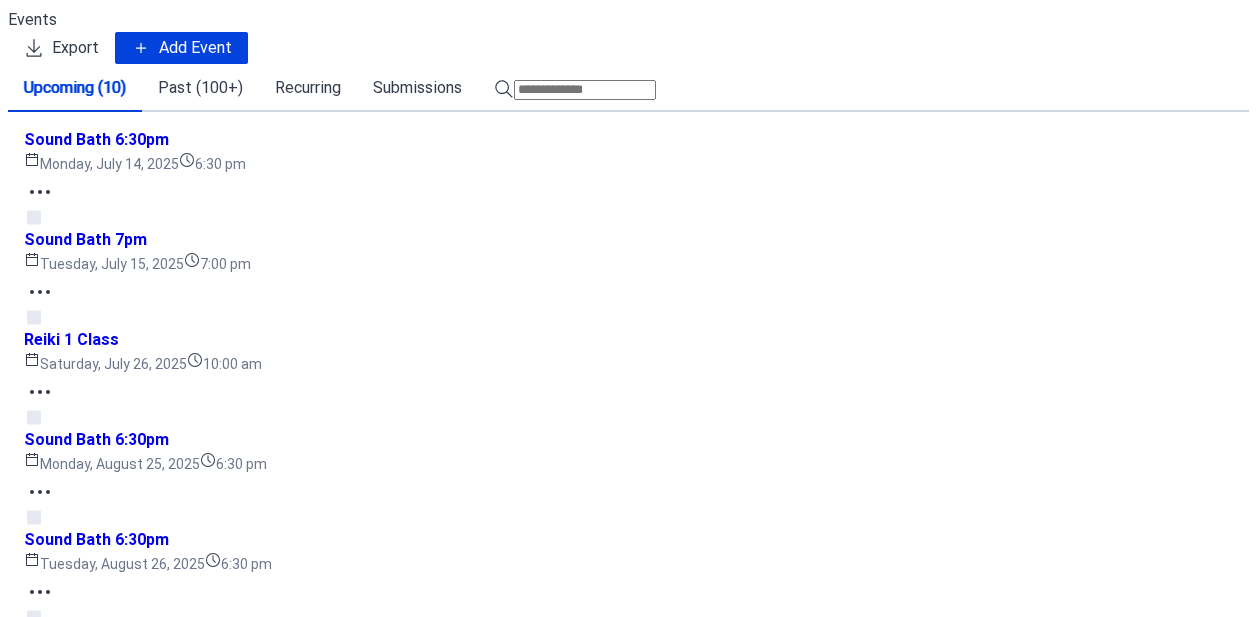scroll, scrollTop: 0, scrollLeft: 0, axis: both 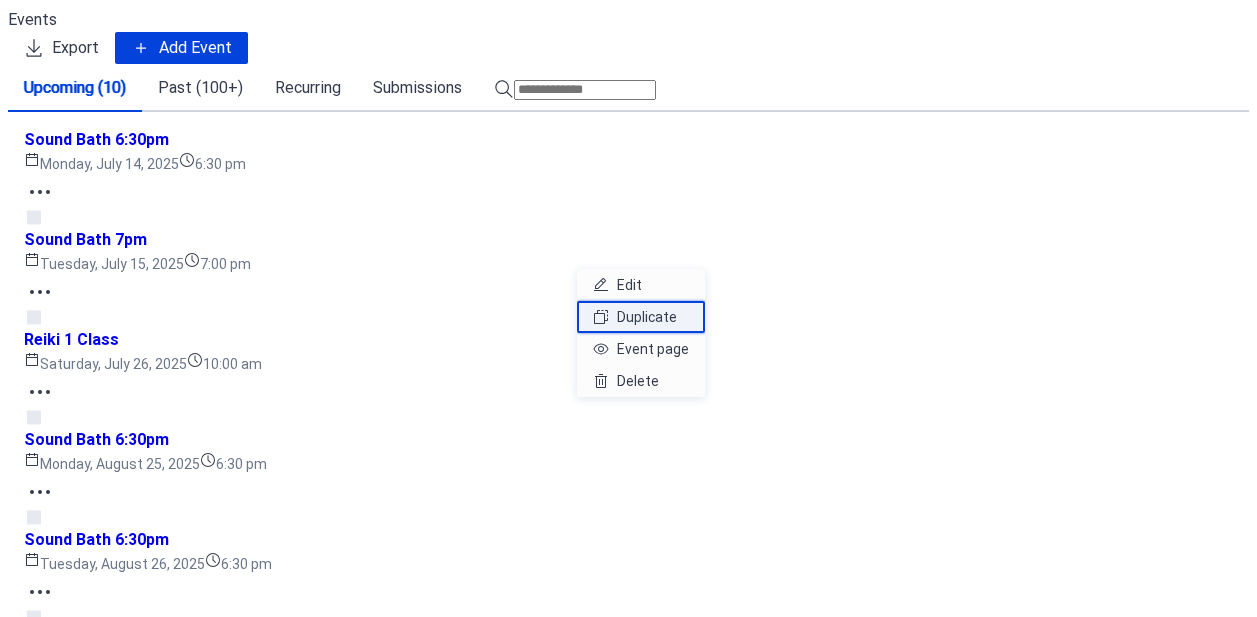 click on "Duplicate" at bounding box center (647, 317) 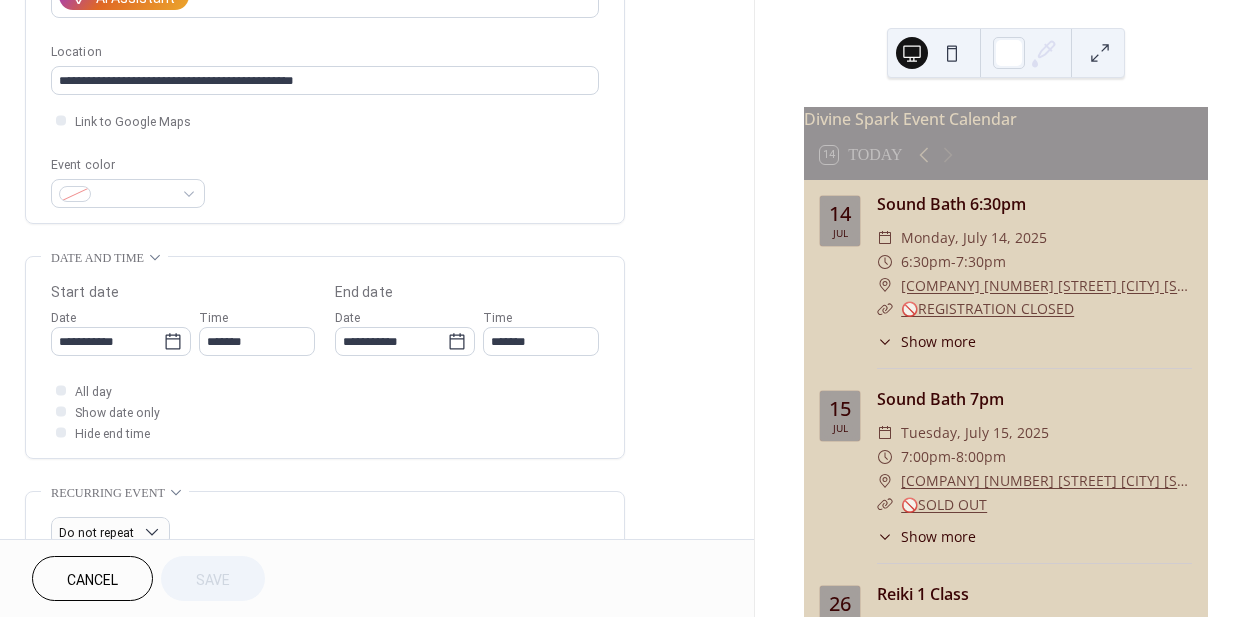 scroll, scrollTop: 396, scrollLeft: 0, axis: vertical 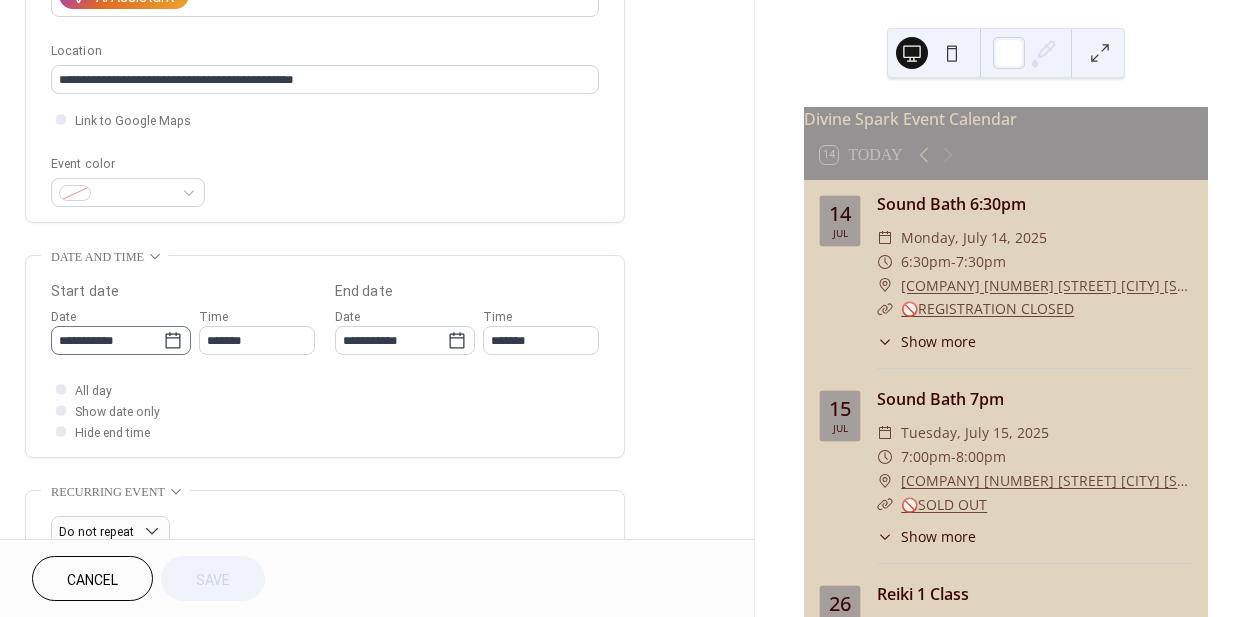 click 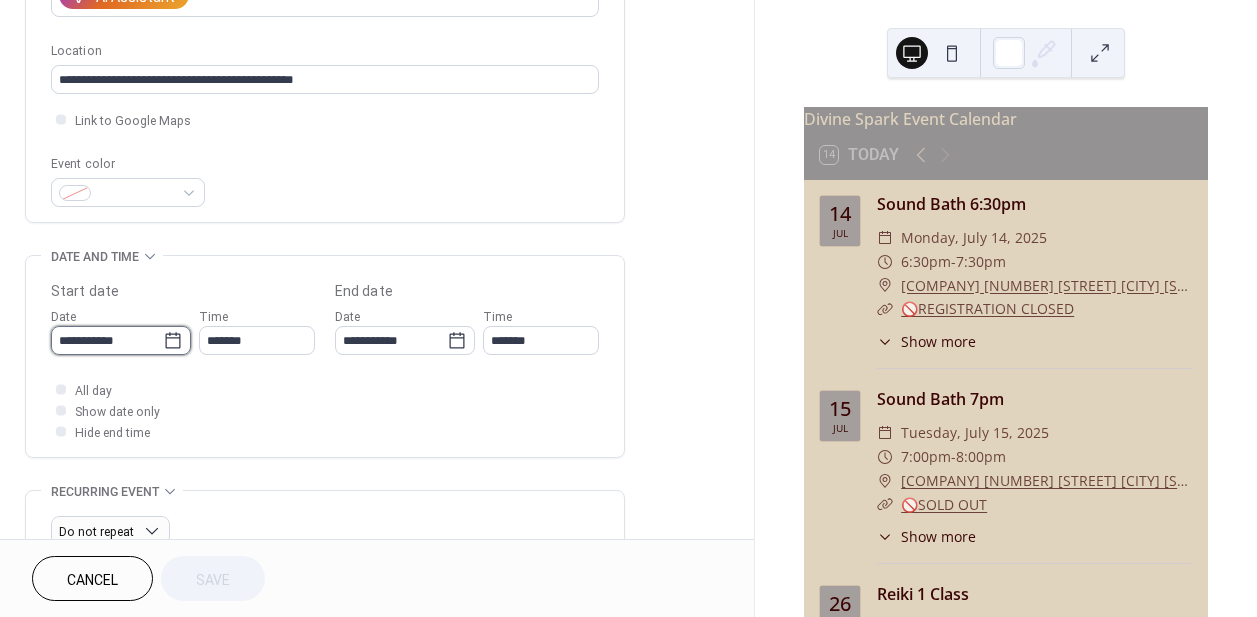 click on "**********" at bounding box center [107, 340] 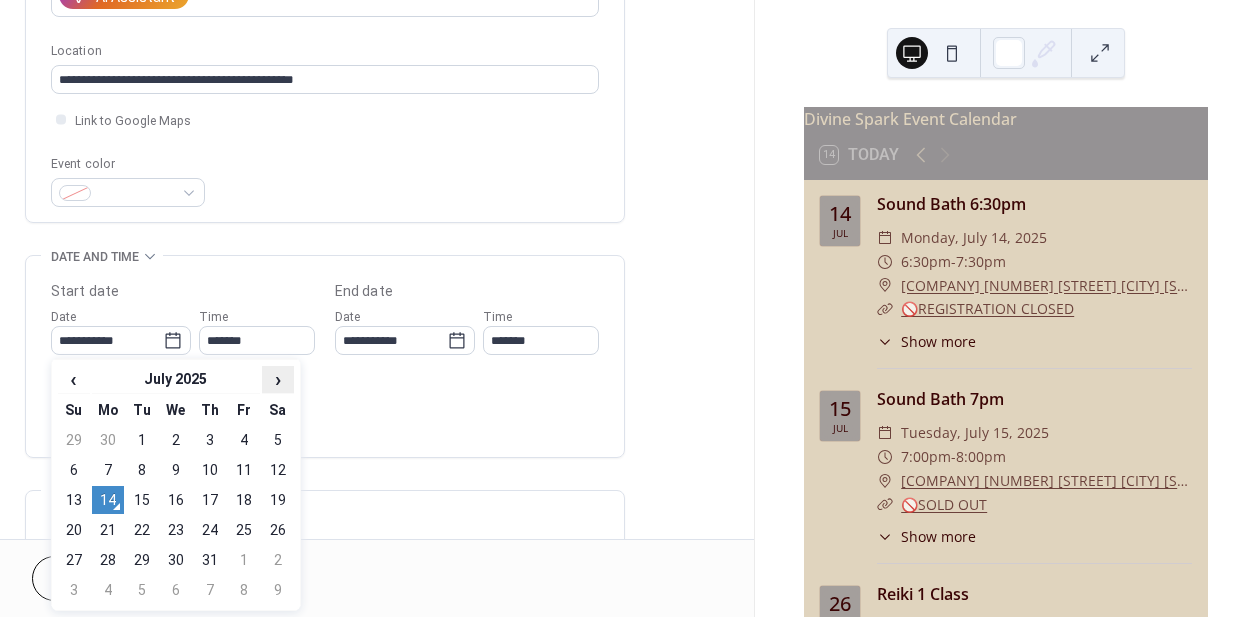 click on "›" at bounding box center (278, 379) 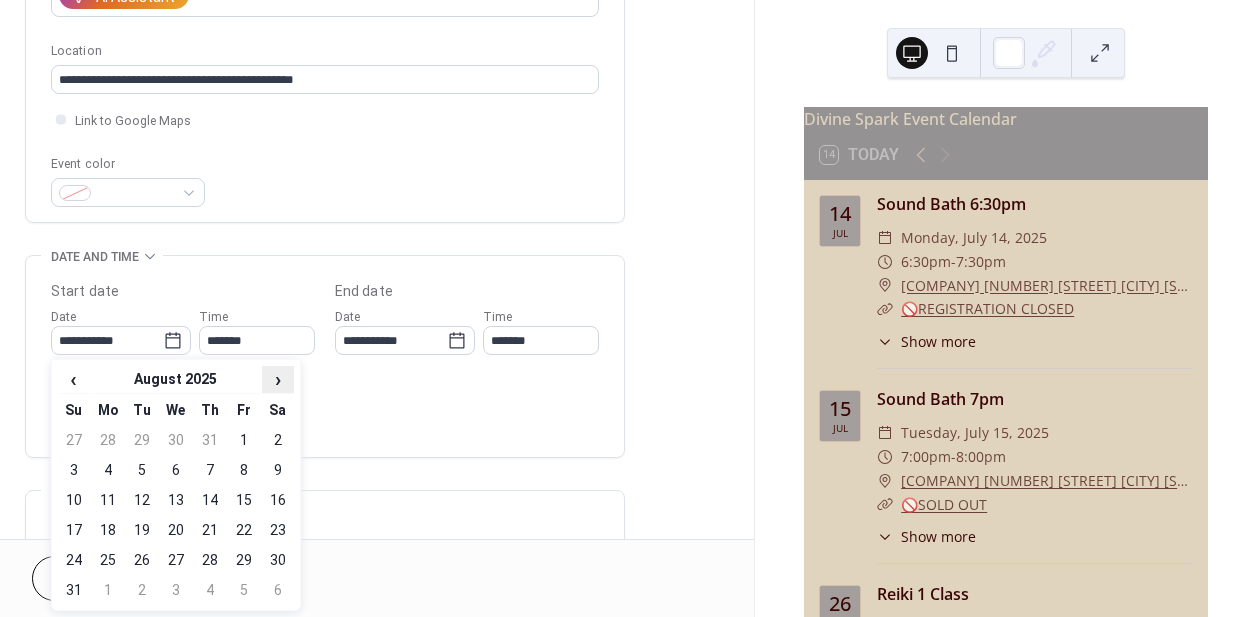 click on "›" at bounding box center (278, 379) 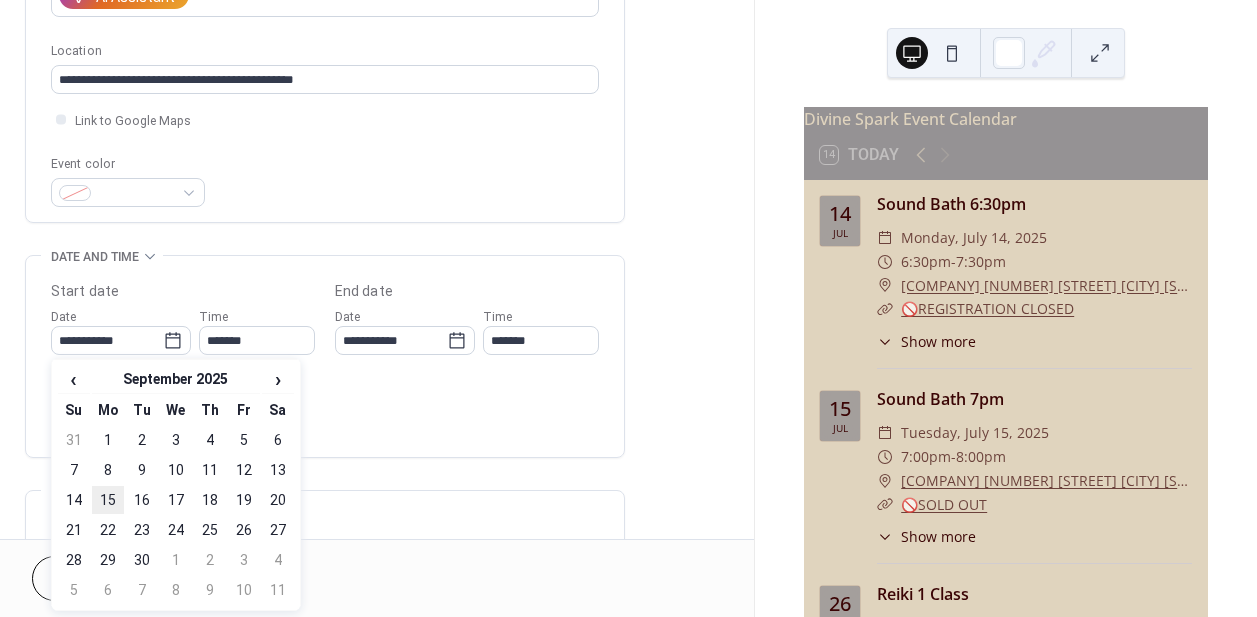 click on "15" at bounding box center [108, 500] 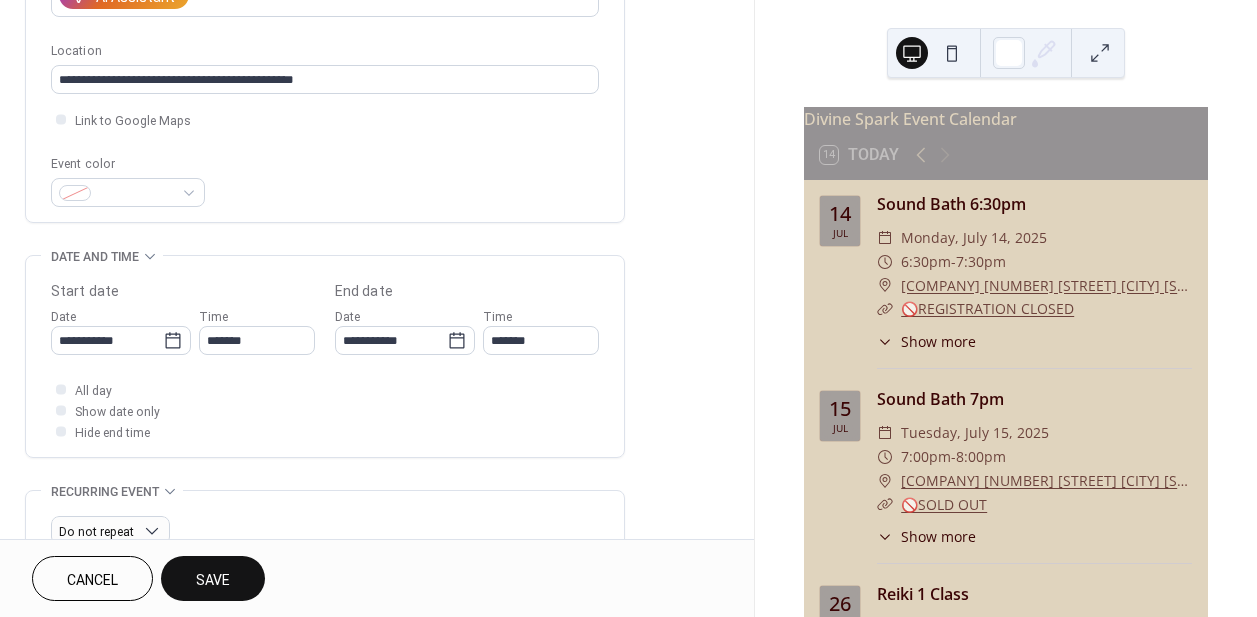click on "Save" at bounding box center (213, 580) 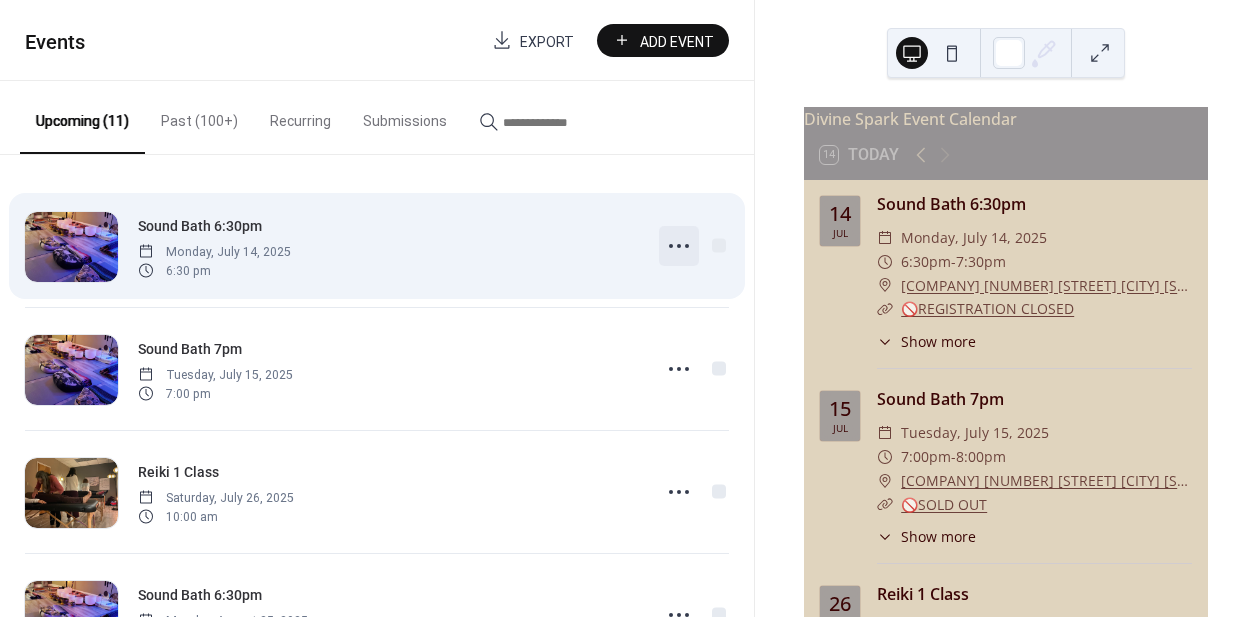 click 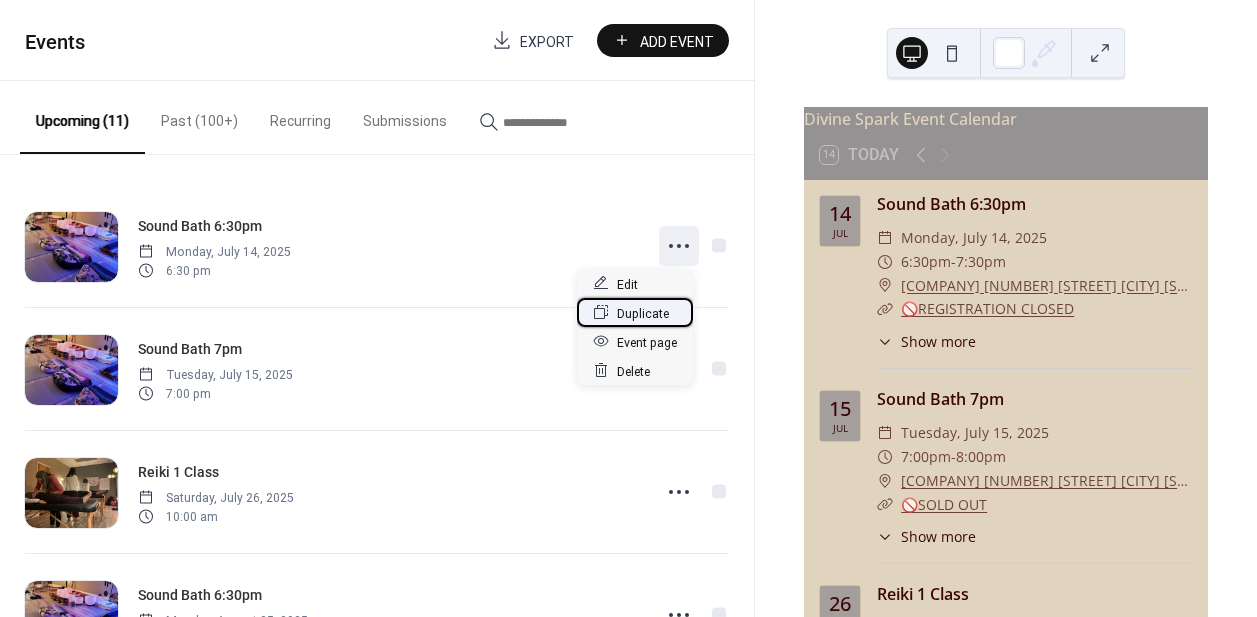 click on "Duplicate" at bounding box center [643, 313] 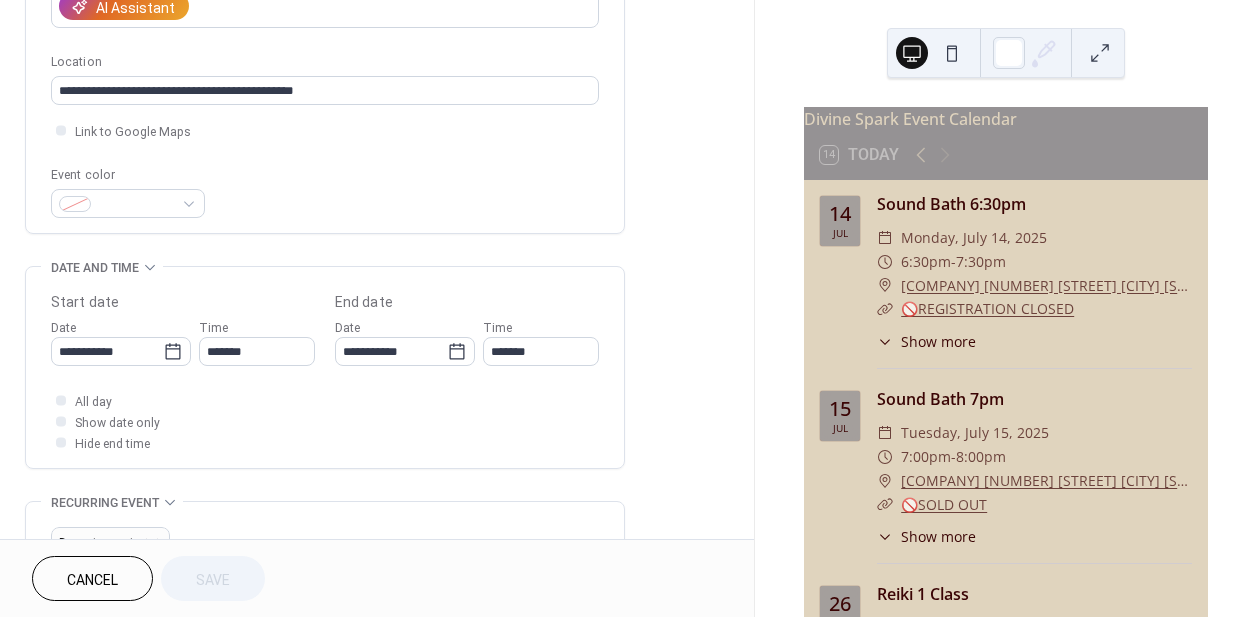 scroll, scrollTop: 389, scrollLeft: 0, axis: vertical 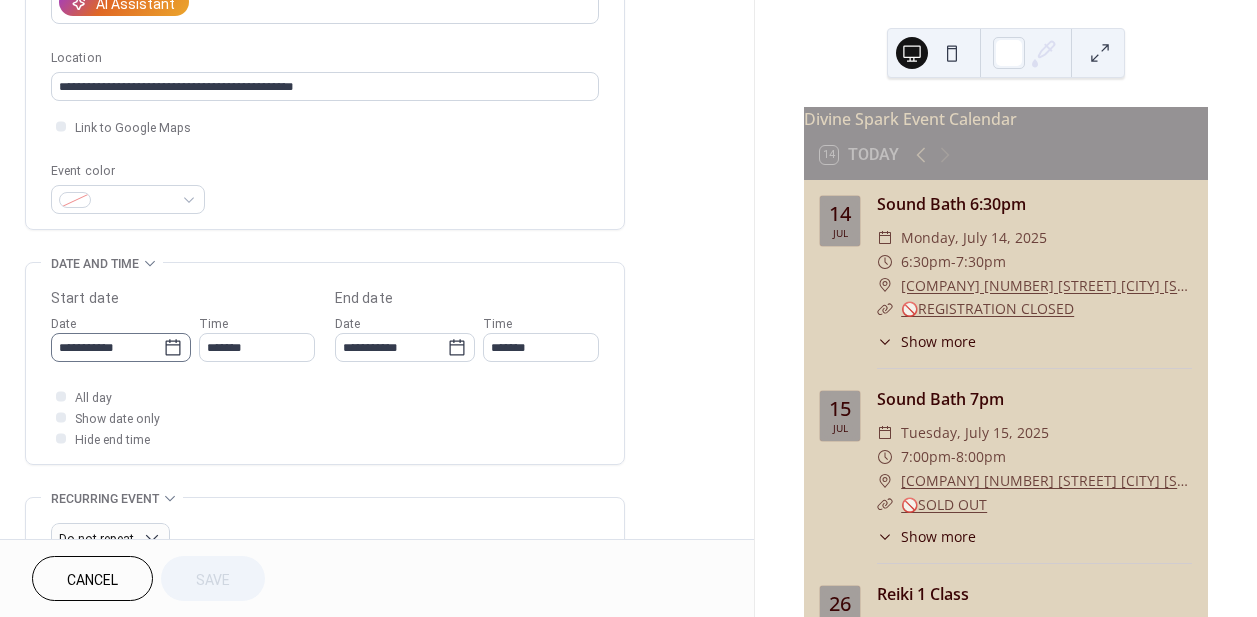 click 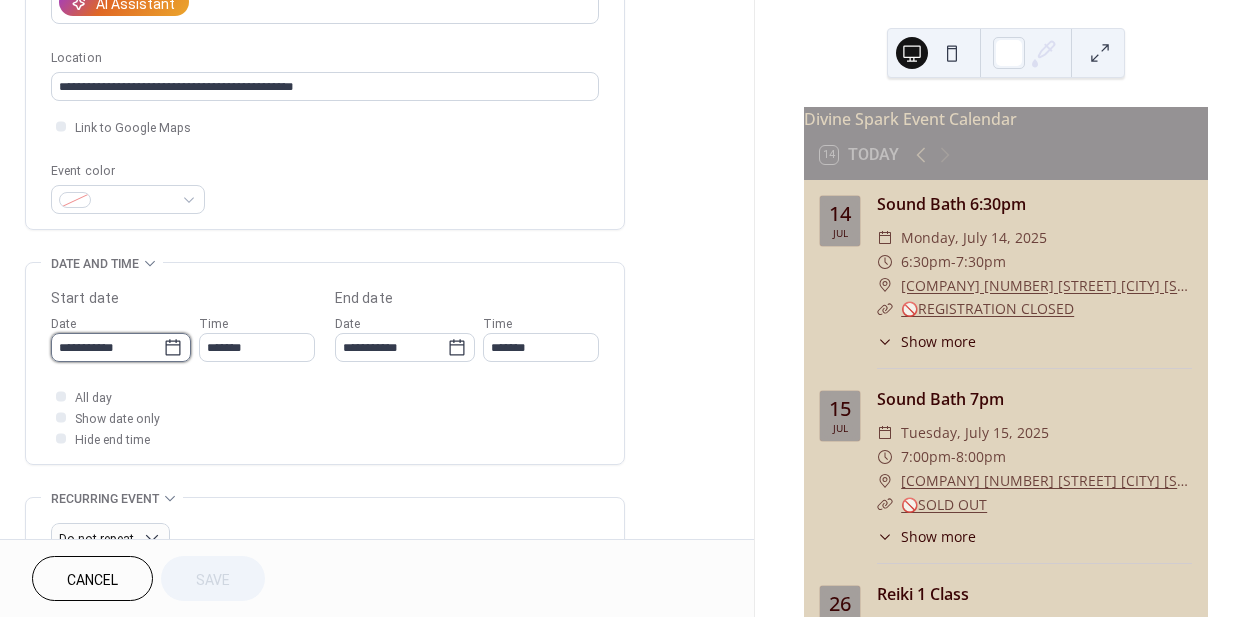 click on "**********" at bounding box center [107, 347] 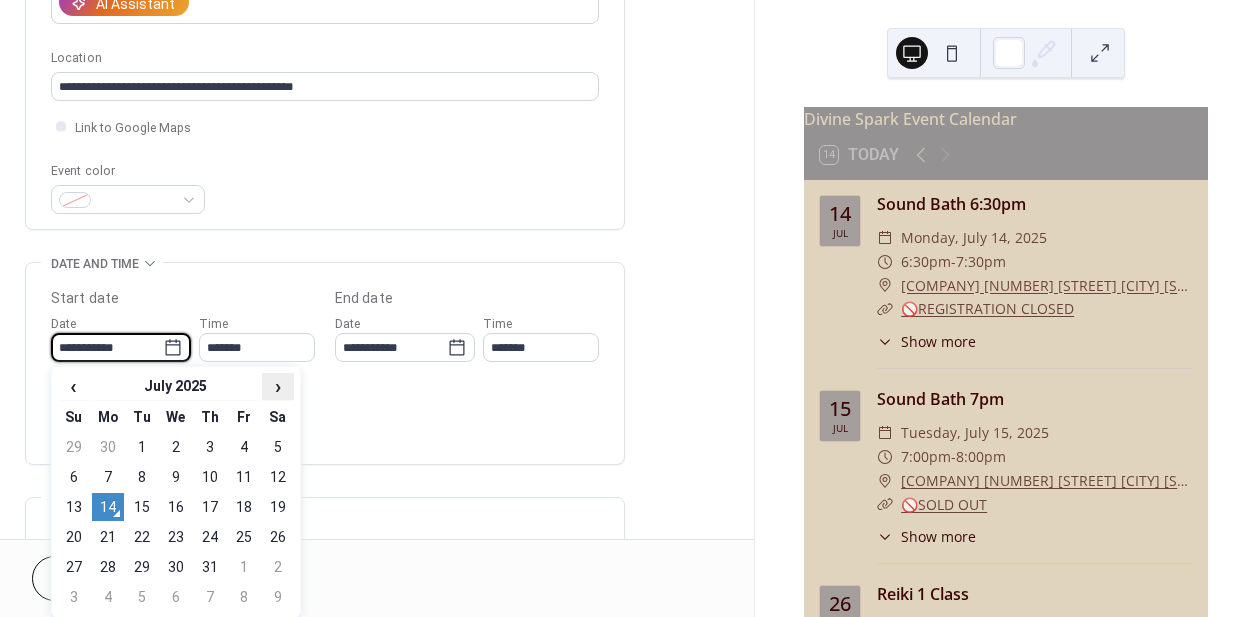 click on "›" at bounding box center [278, 386] 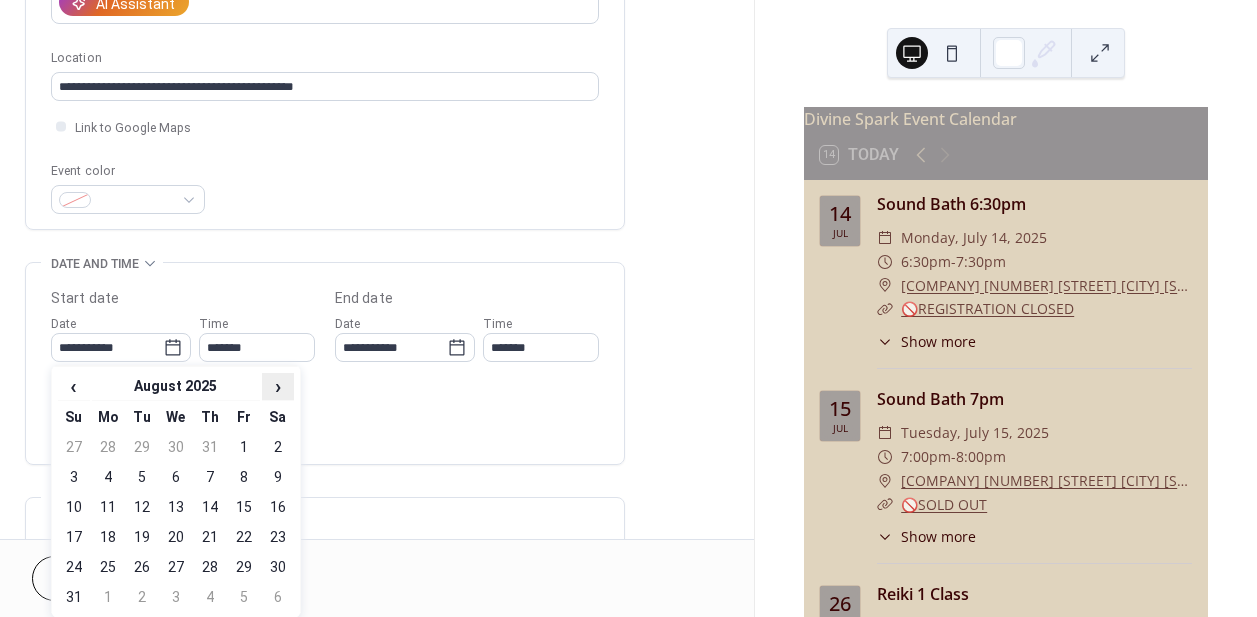 click on "›" at bounding box center (278, 386) 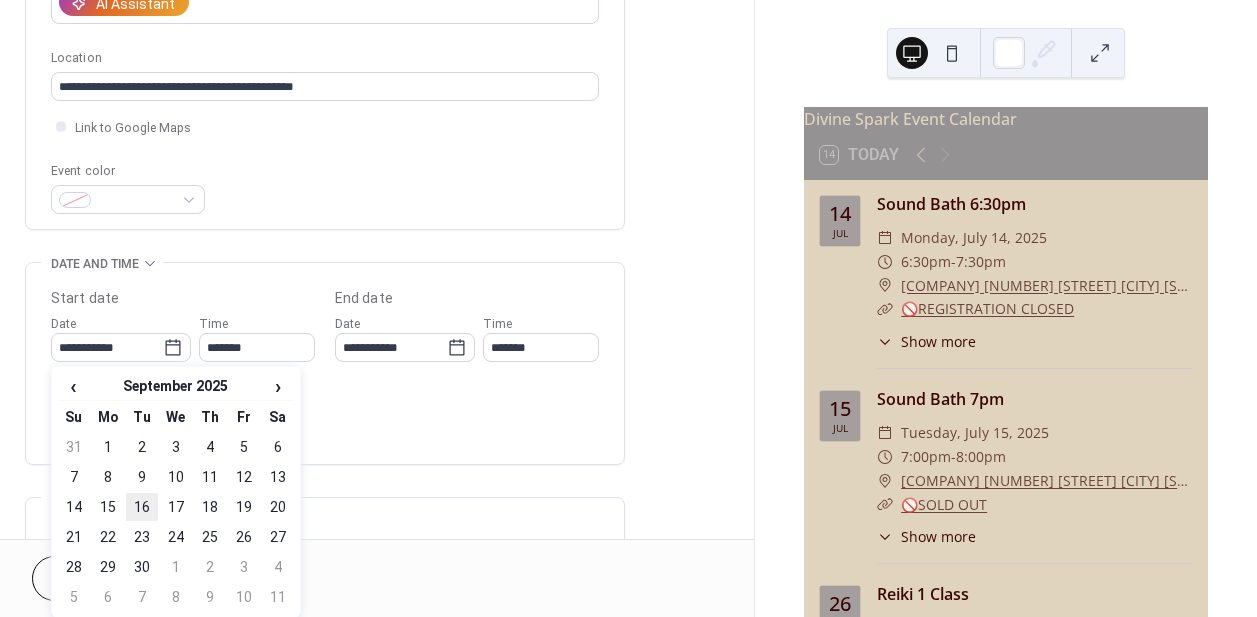 click on "16" at bounding box center [142, 507] 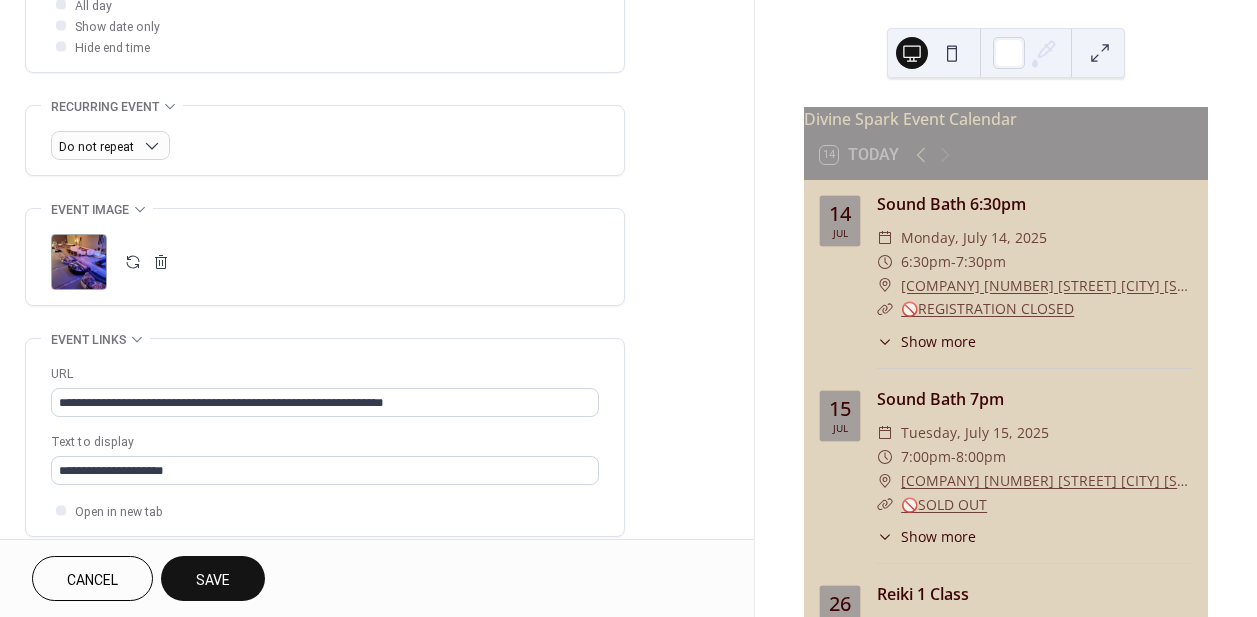 scroll, scrollTop: 781, scrollLeft: 0, axis: vertical 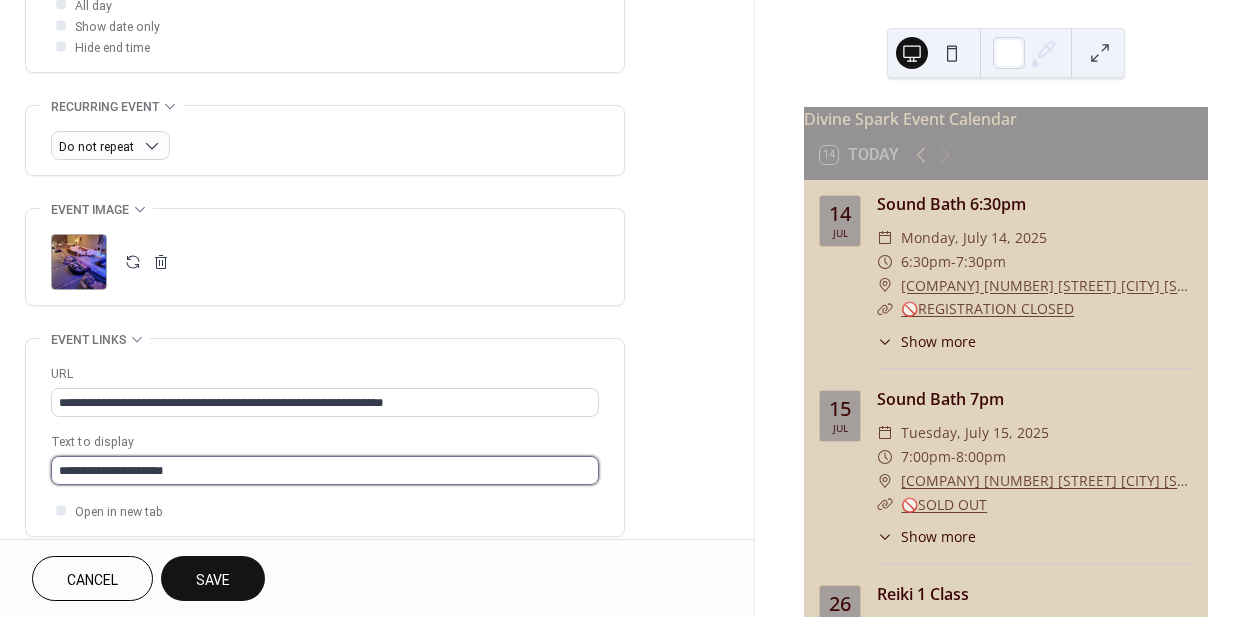 click on "**********" at bounding box center (325, 470) 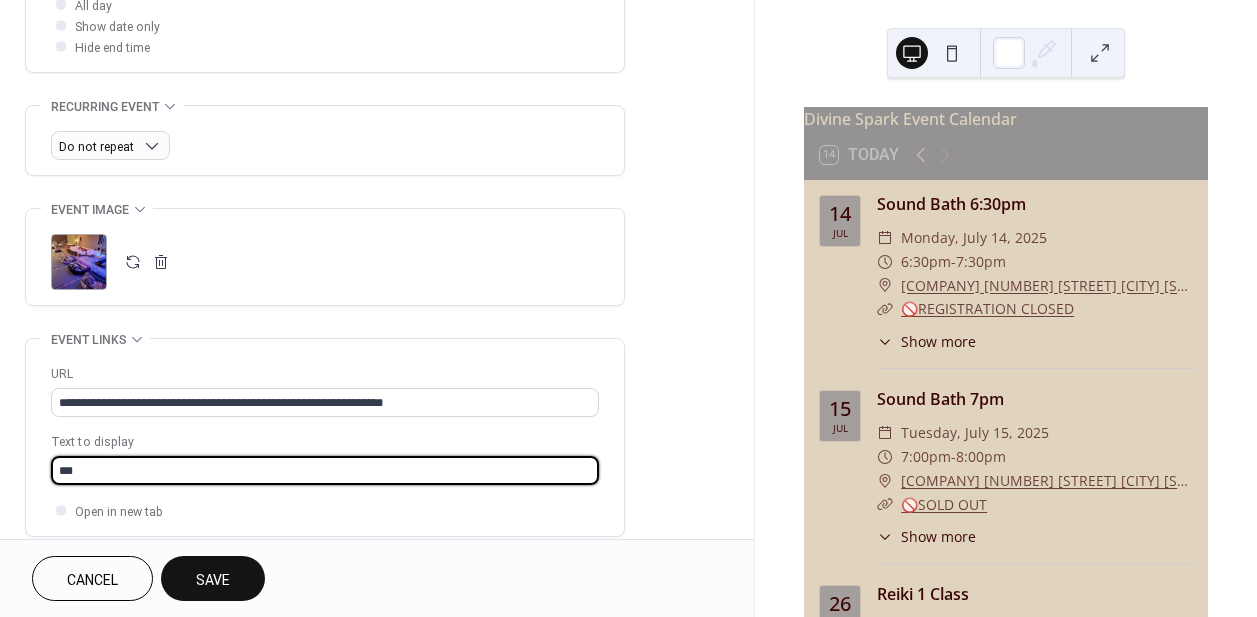 type on "**" 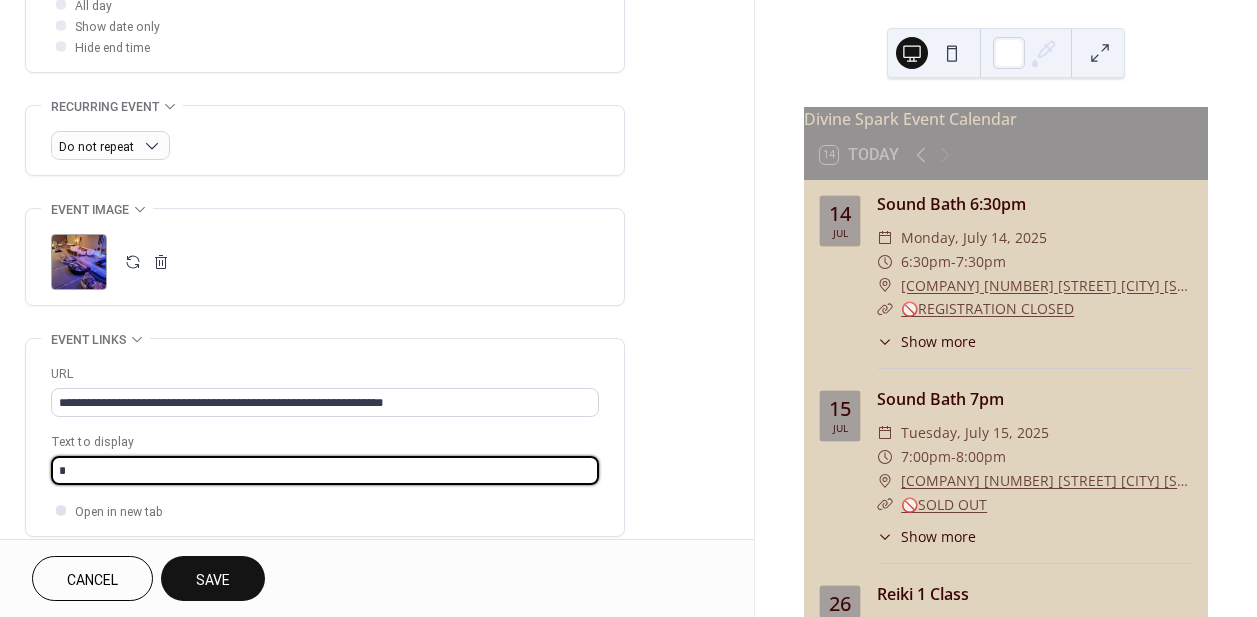 type on "**********" 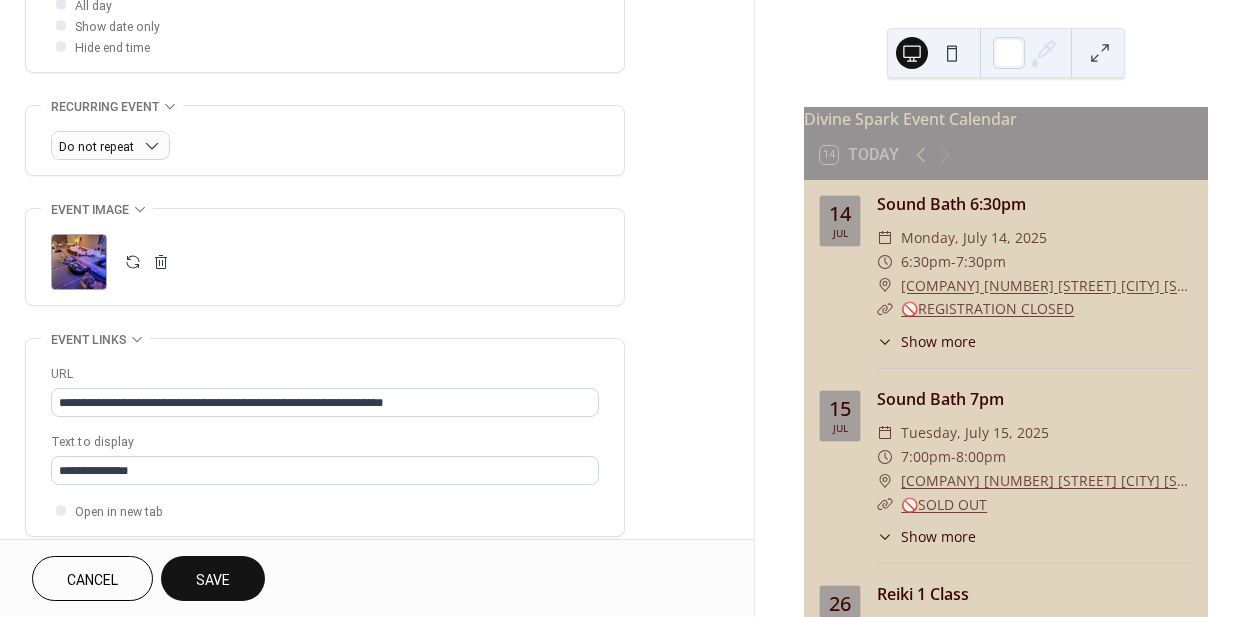 click on "Save" at bounding box center (213, 580) 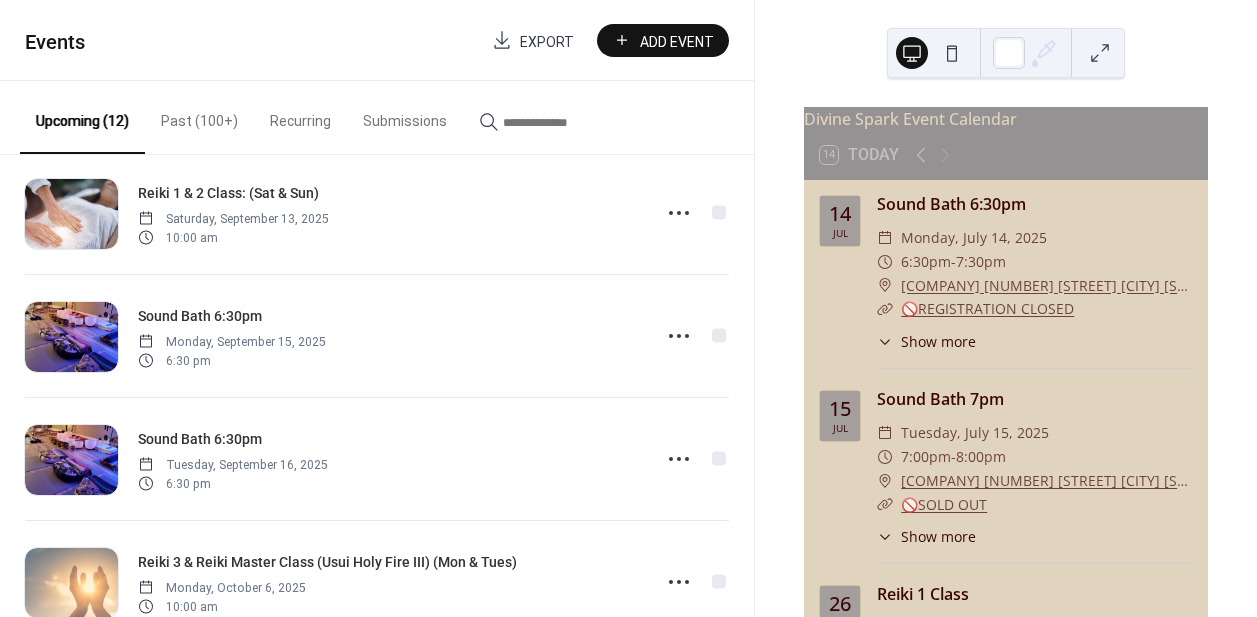scroll, scrollTop: 647, scrollLeft: 0, axis: vertical 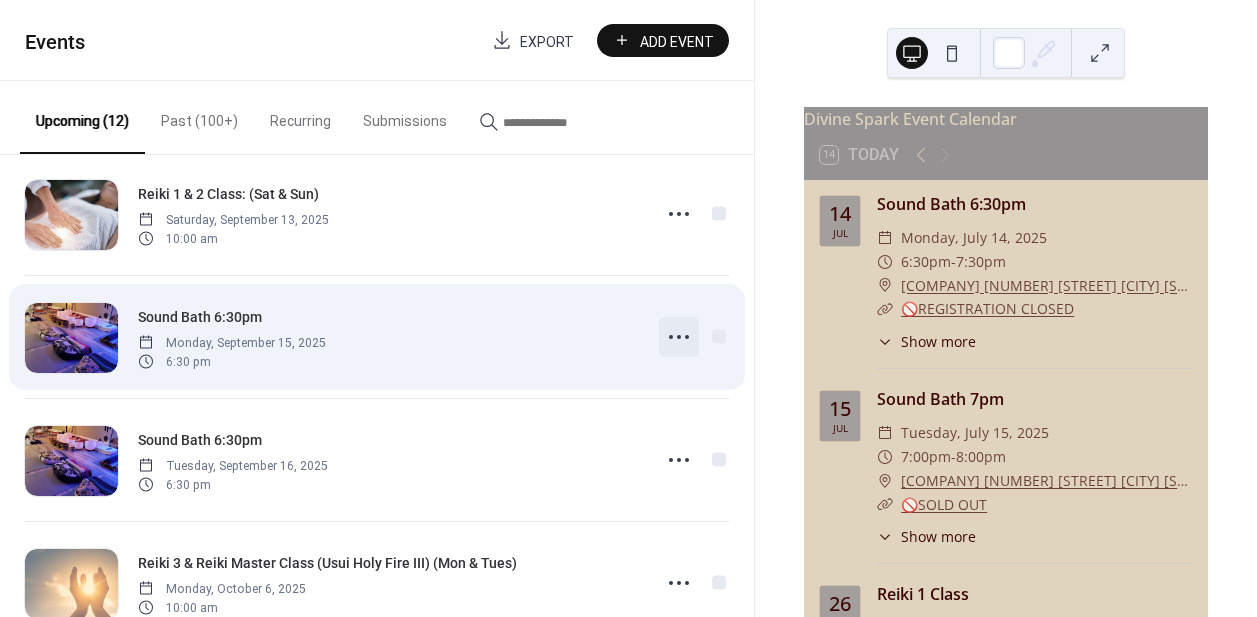 click 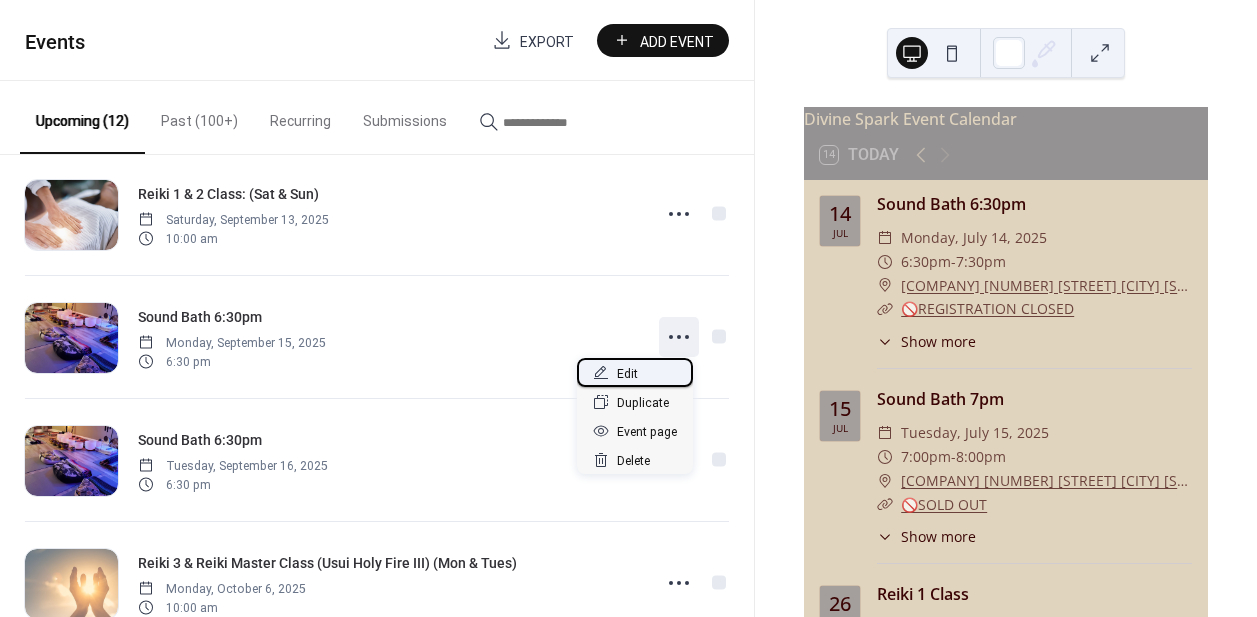 click on "Edit" at bounding box center [635, 372] 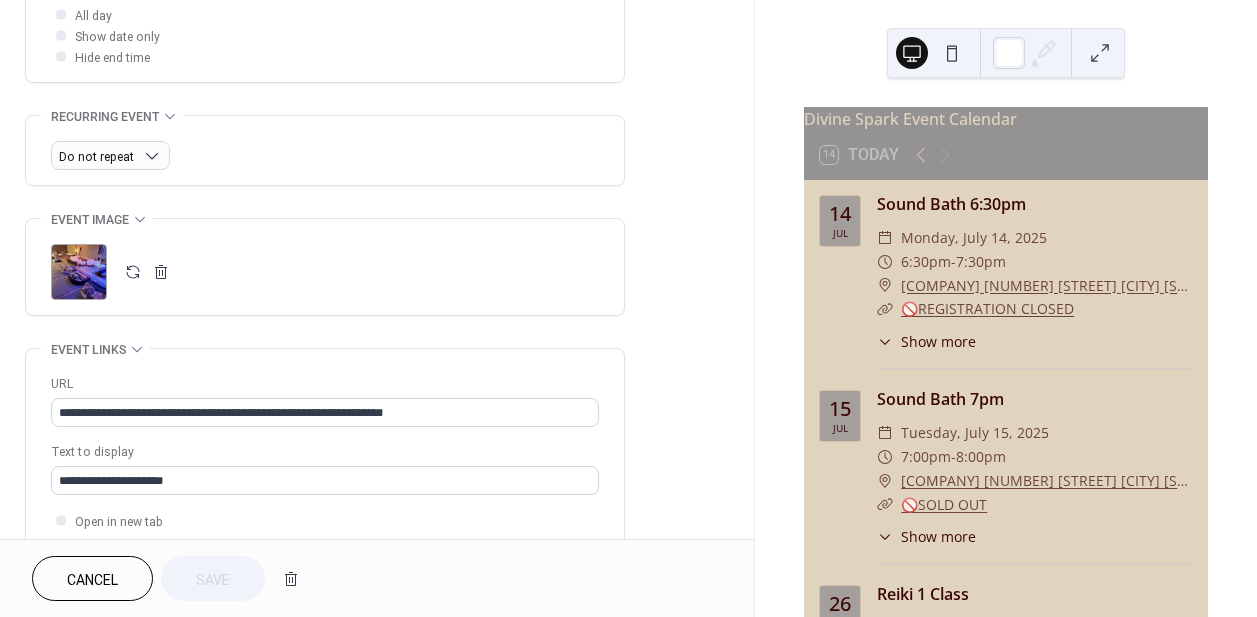 scroll, scrollTop: 944, scrollLeft: 0, axis: vertical 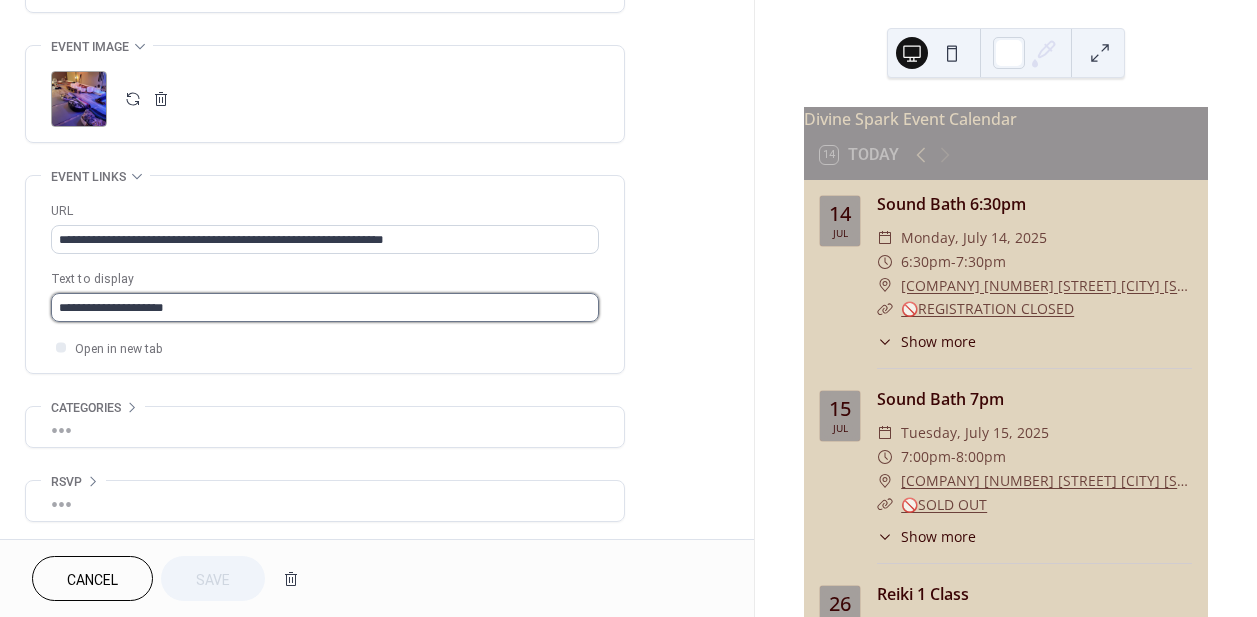 click on "**********" at bounding box center [325, 307] 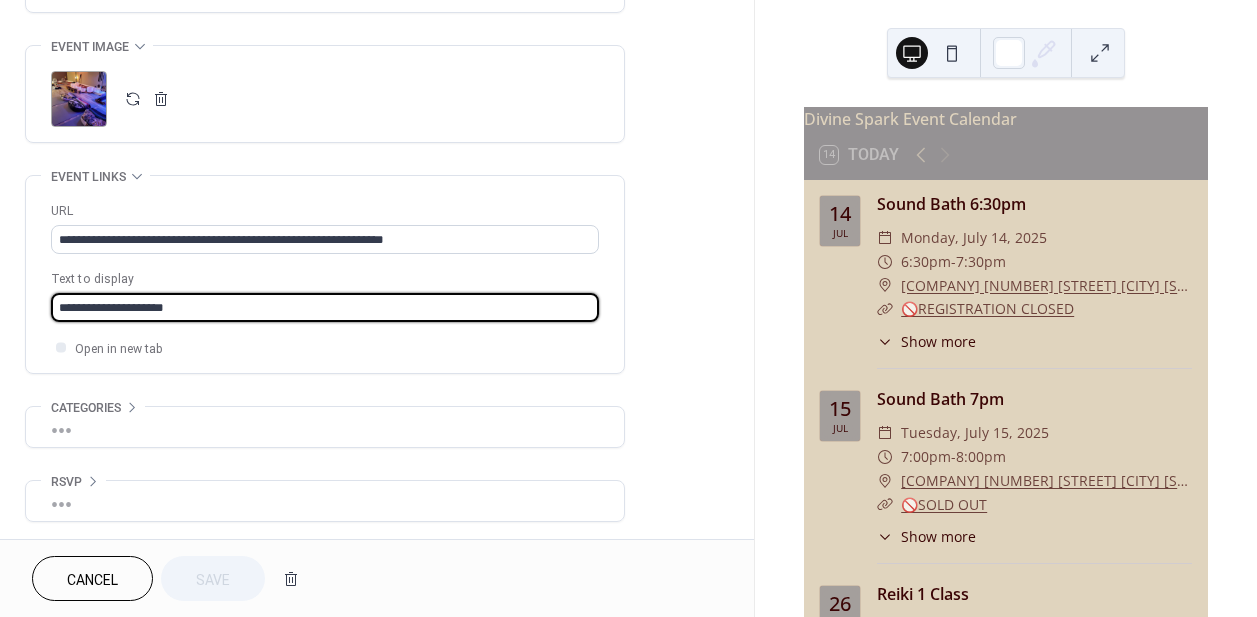 drag, startPoint x: 231, startPoint y: 304, endPoint x: -70, endPoint y: 278, distance: 302.12085 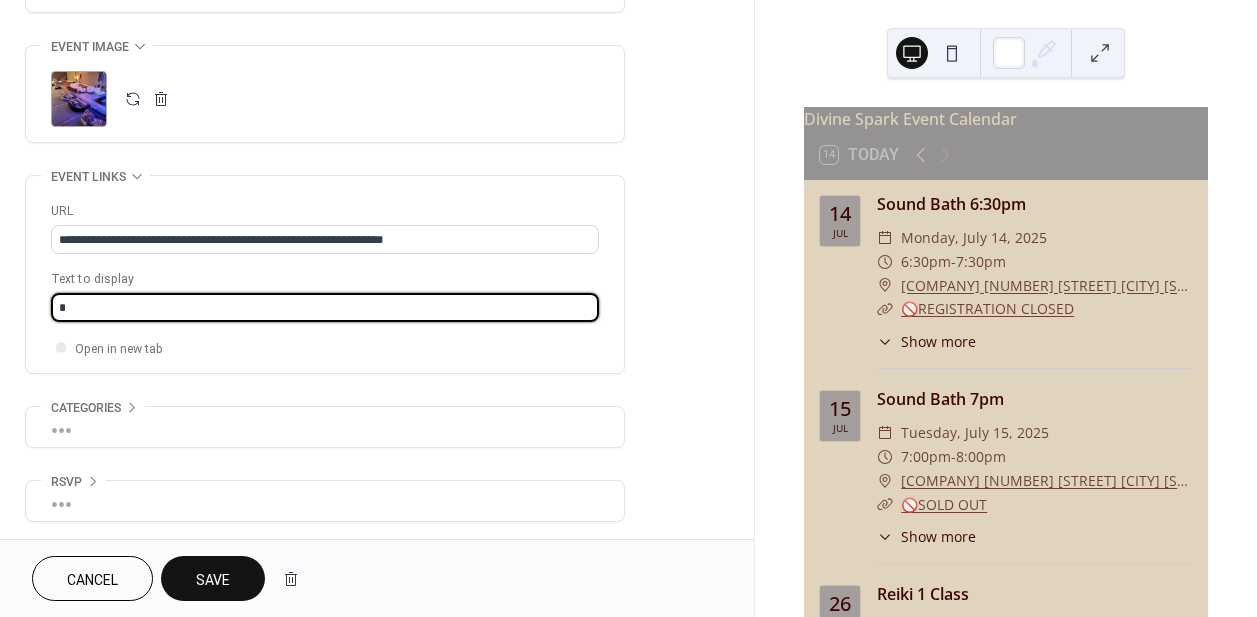 type on "**********" 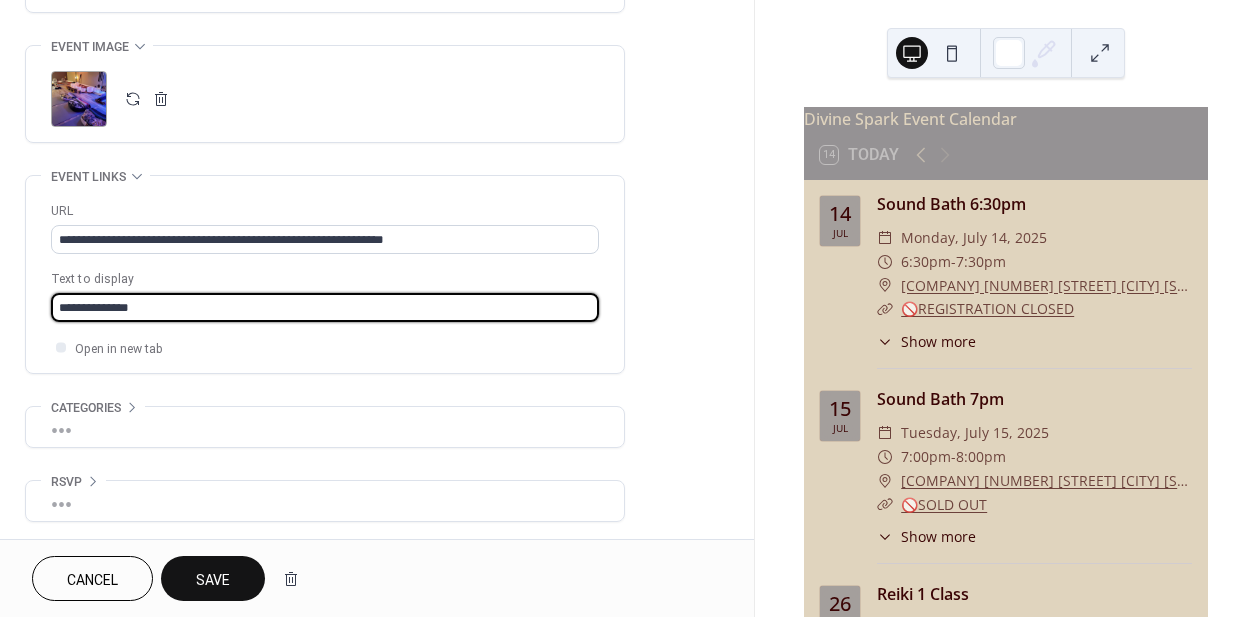 click on "Save" at bounding box center [213, 578] 